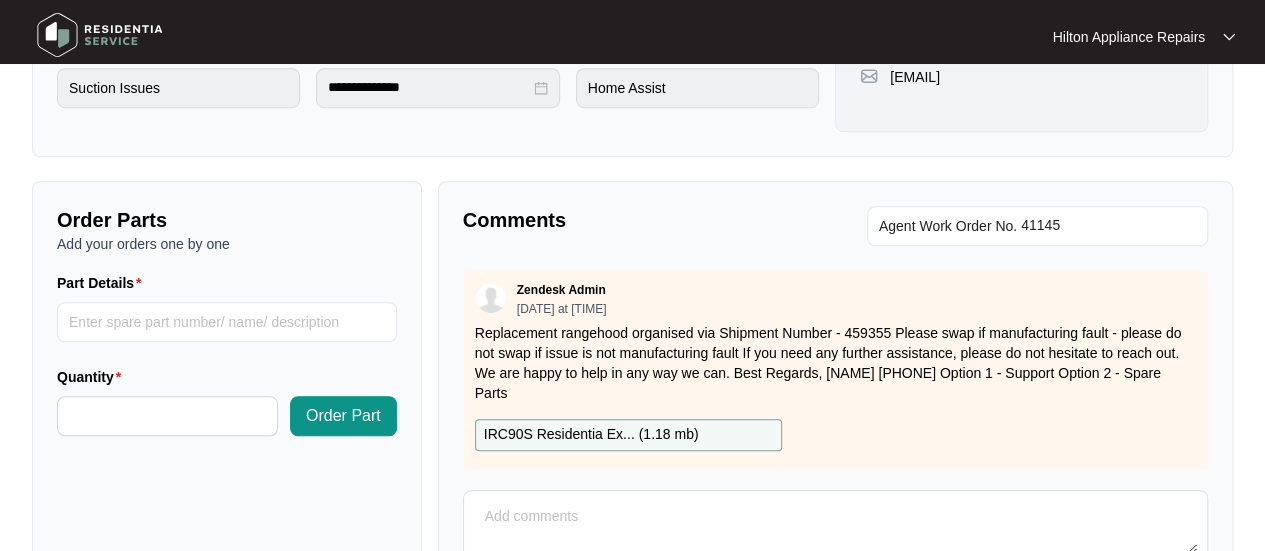 scroll, scrollTop: 600, scrollLeft: 0, axis: vertical 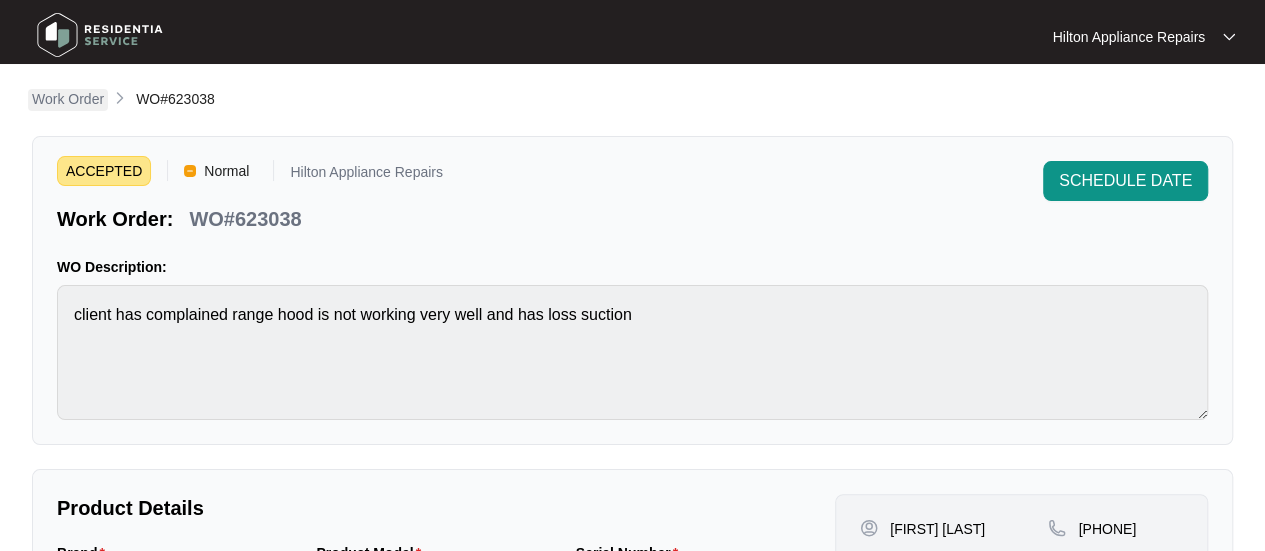 click on "Work Order" at bounding box center [68, 99] 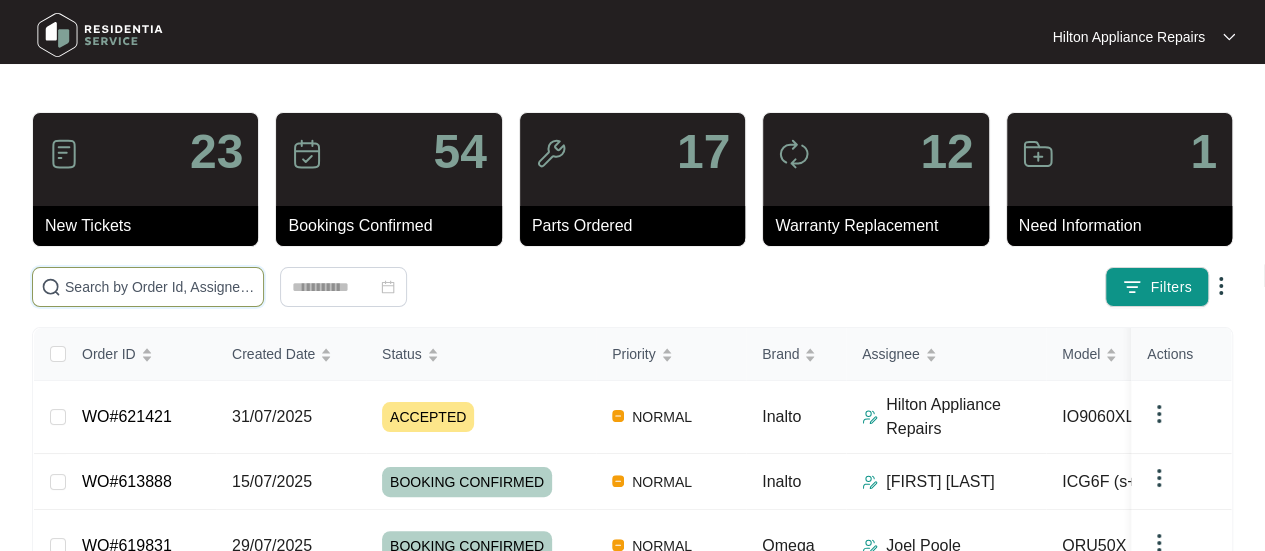 click at bounding box center [160, 287] 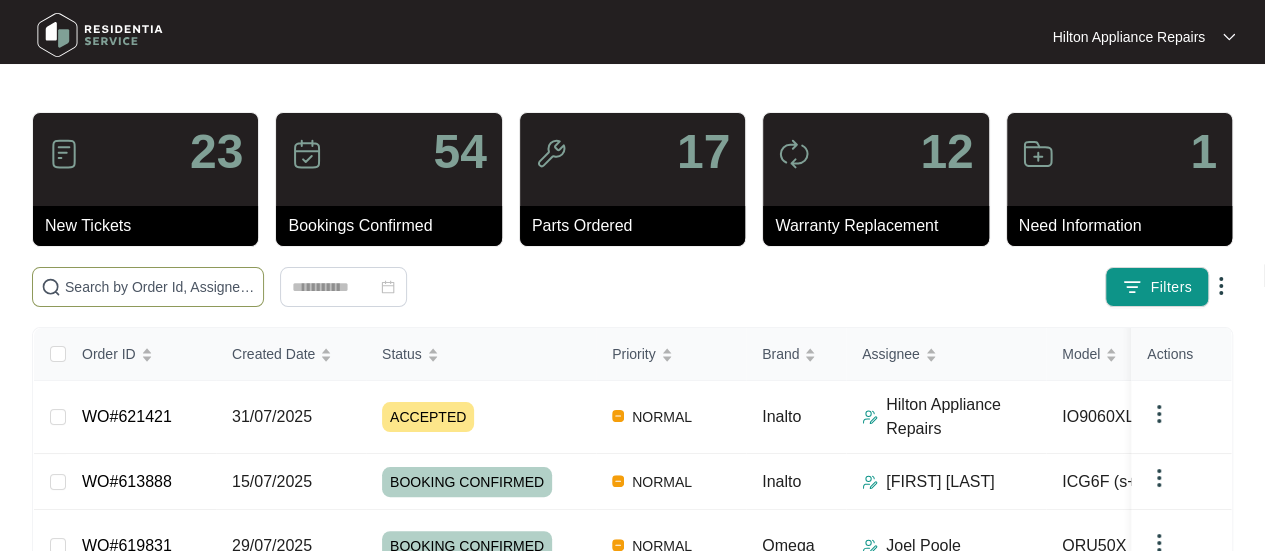 paste on "WO#623466" 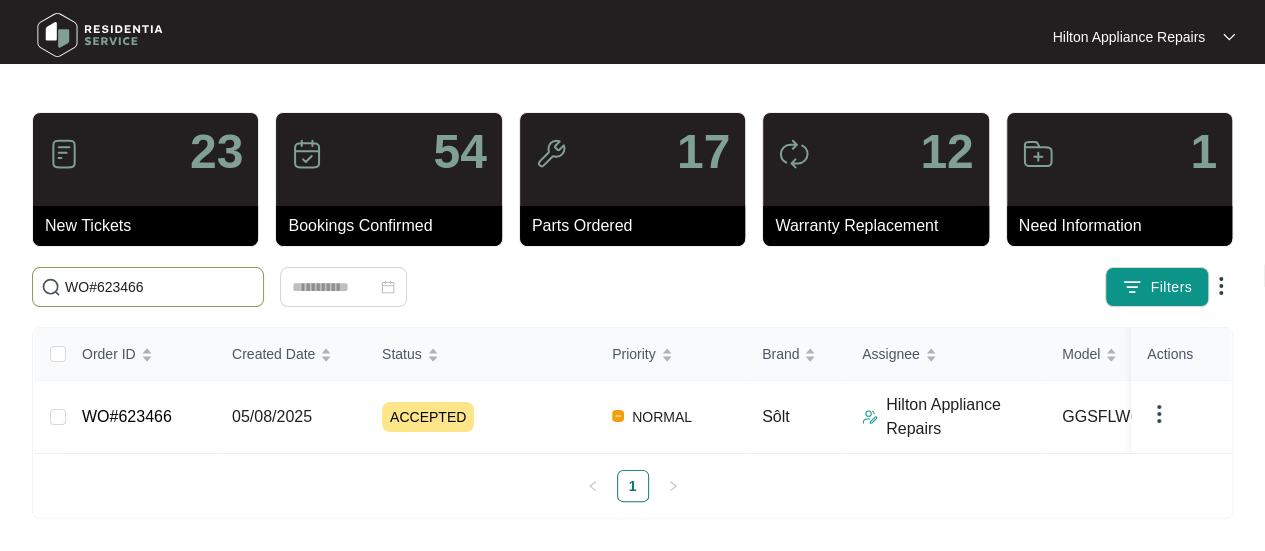 type on "WO#623466" 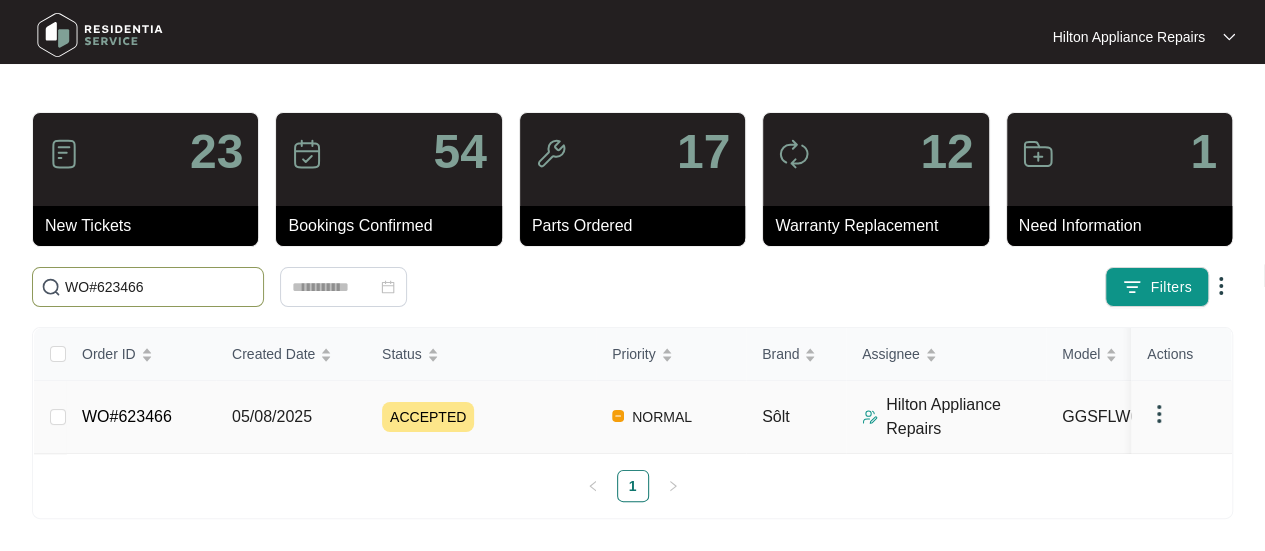click on "05/08/2025" at bounding box center [272, 416] 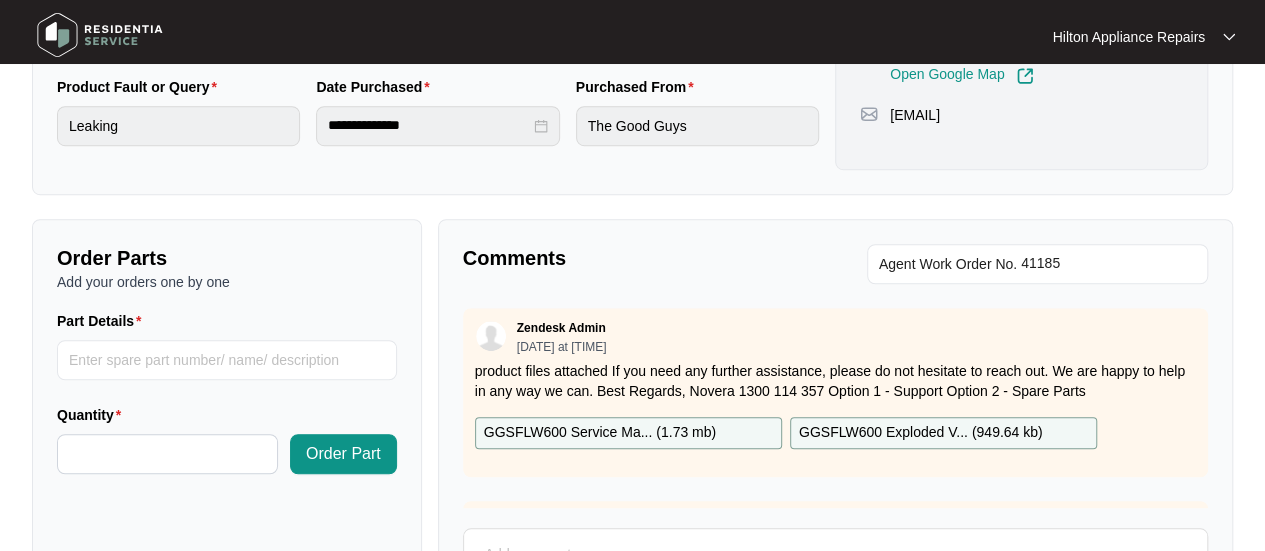 scroll, scrollTop: 600, scrollLeft: 0, axis: vertical 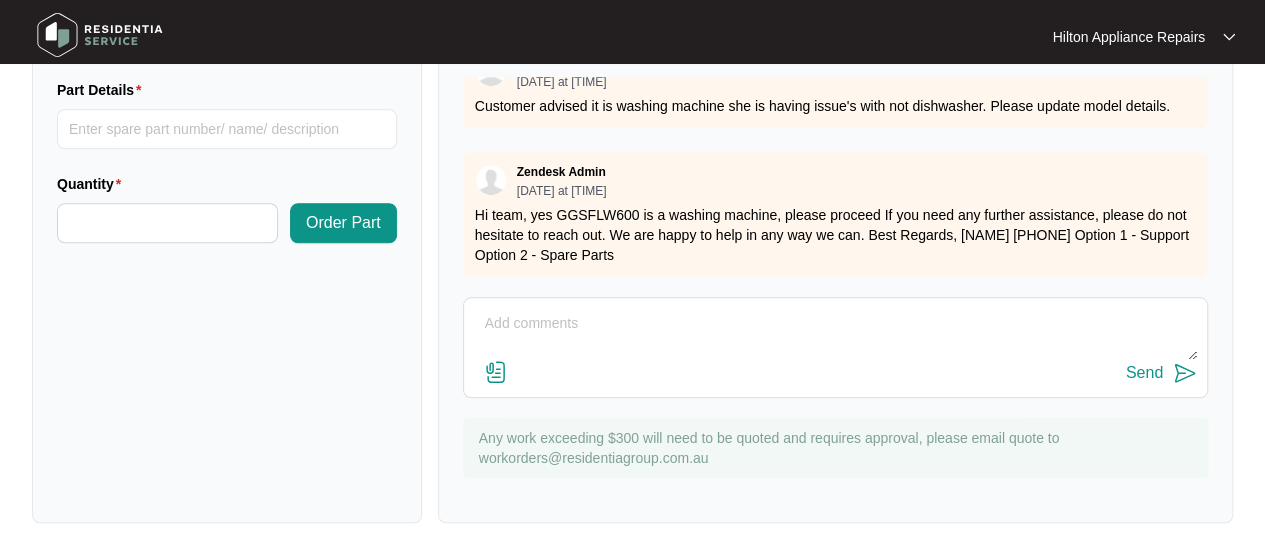 click at bounding box center [835, 334] 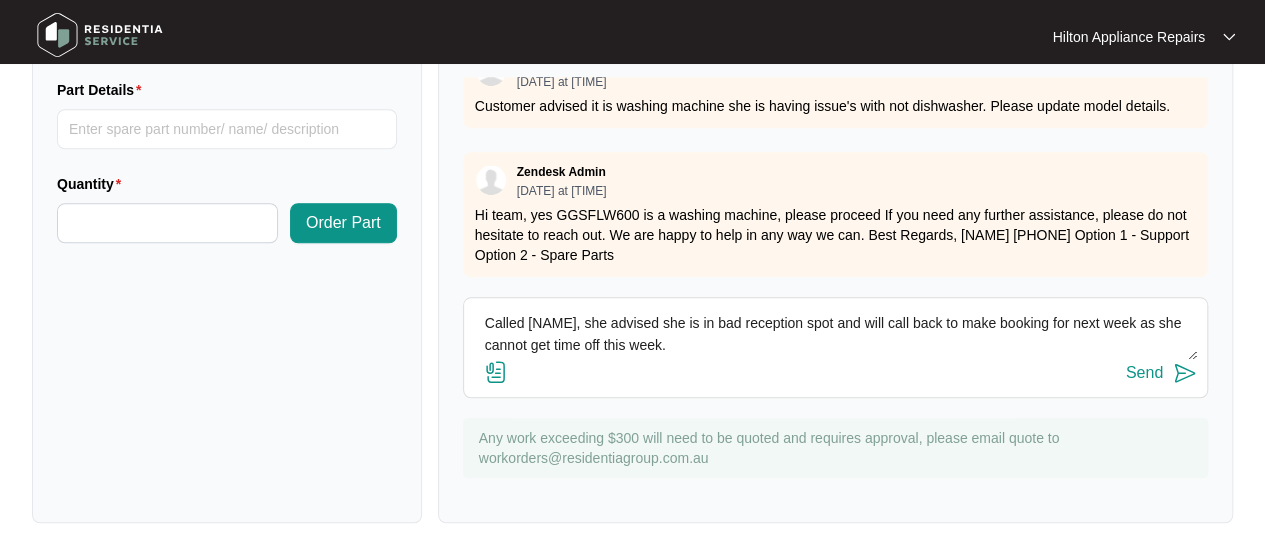 click on "Called [NAME], she advised she is in bad reception spot and will call back to make booking for next week as she cannot get time off this week." at bounding box center (835, 334) 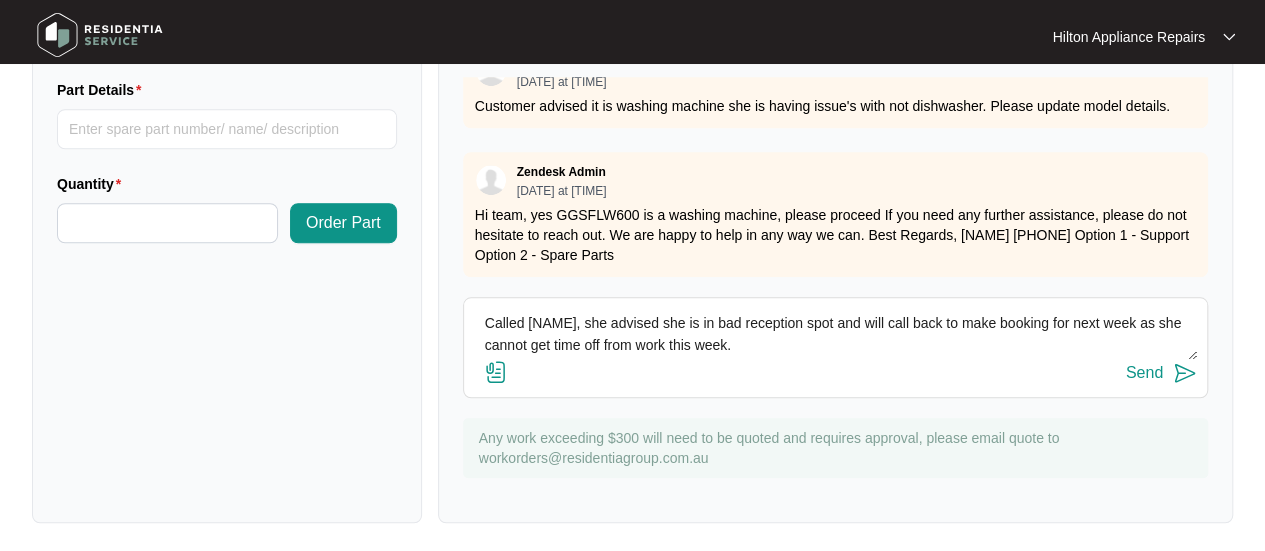 drag, startPoint x: 738, startPoint y: 343, endPoint x: 424, endPoint y: 301, distance: 316.79648 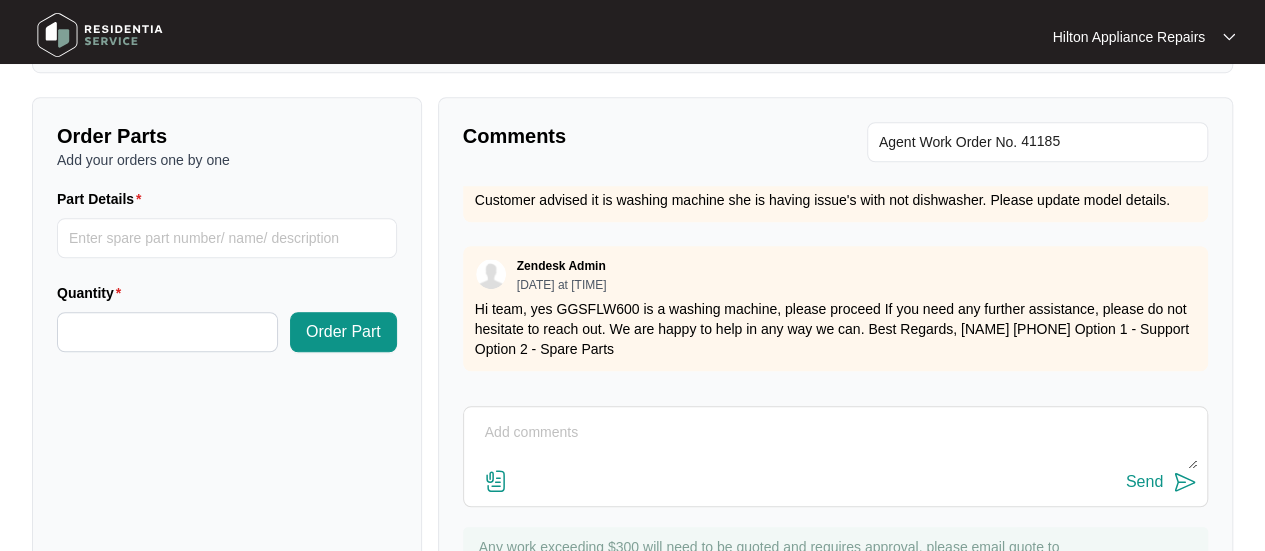scroll, scrollTop: 791, scrollLeft: 0, axis: vertical 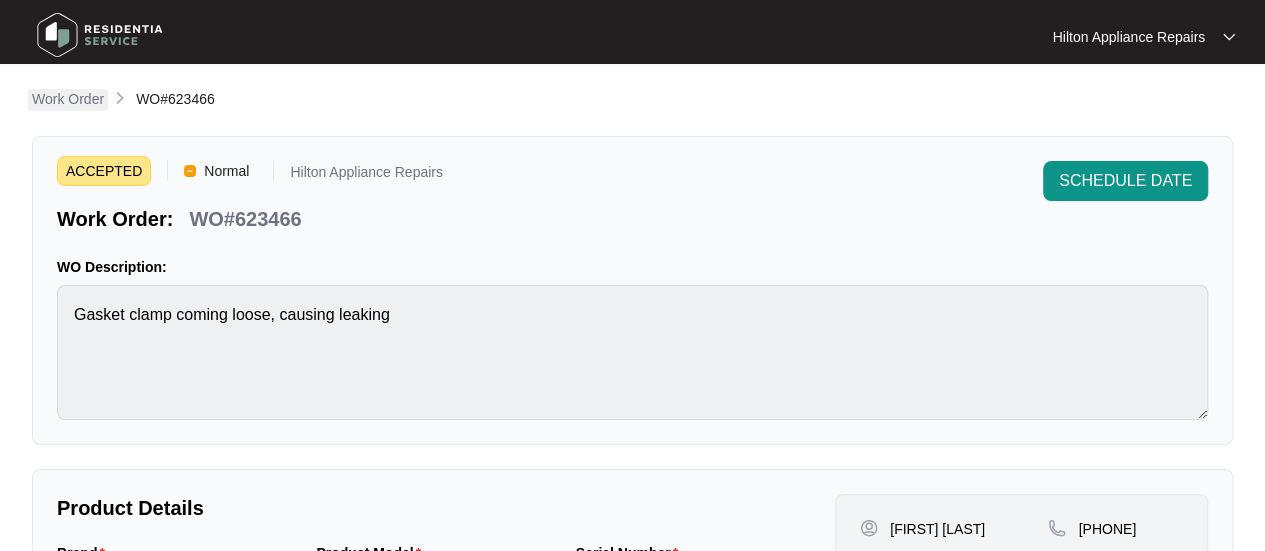 click on "Work Order" at bounding box center [68, 99] 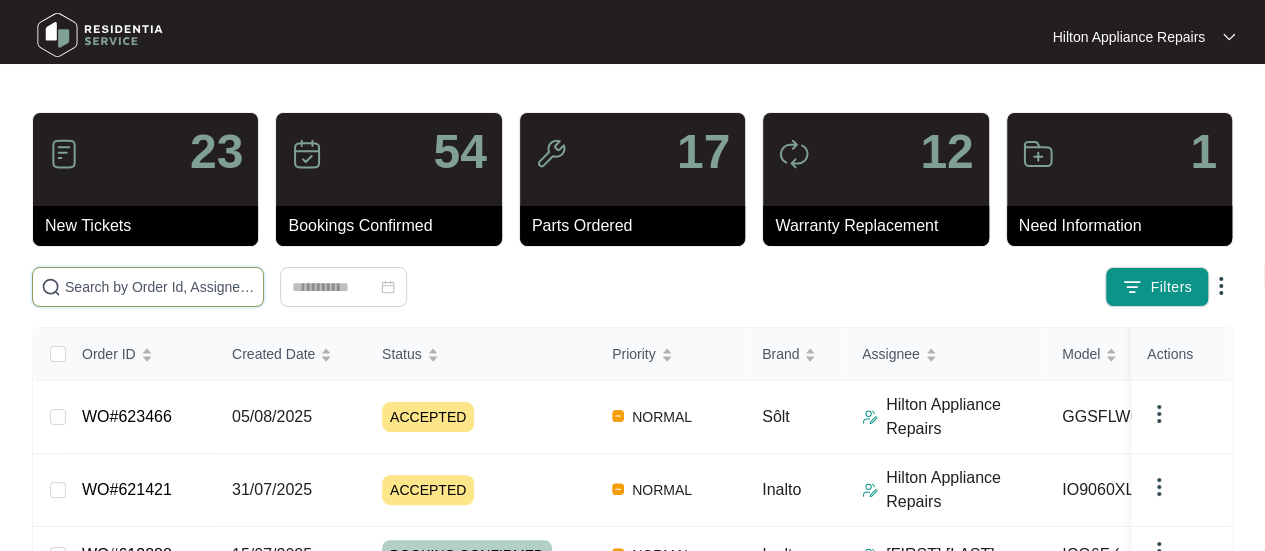 click at bounding box center [160, 287] 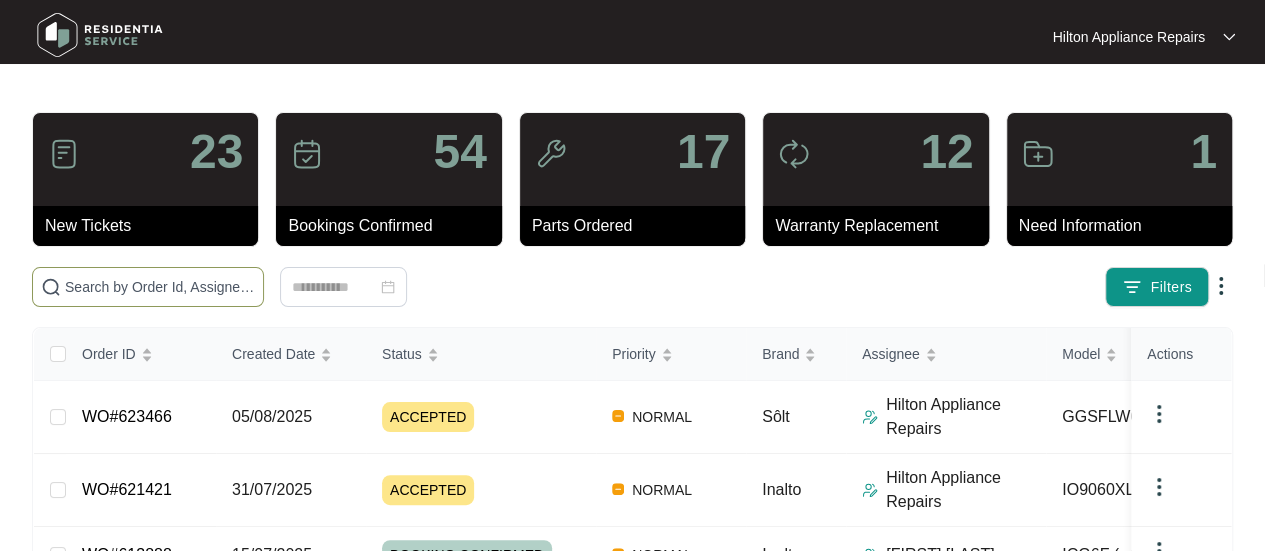 paste on "WO#621719" 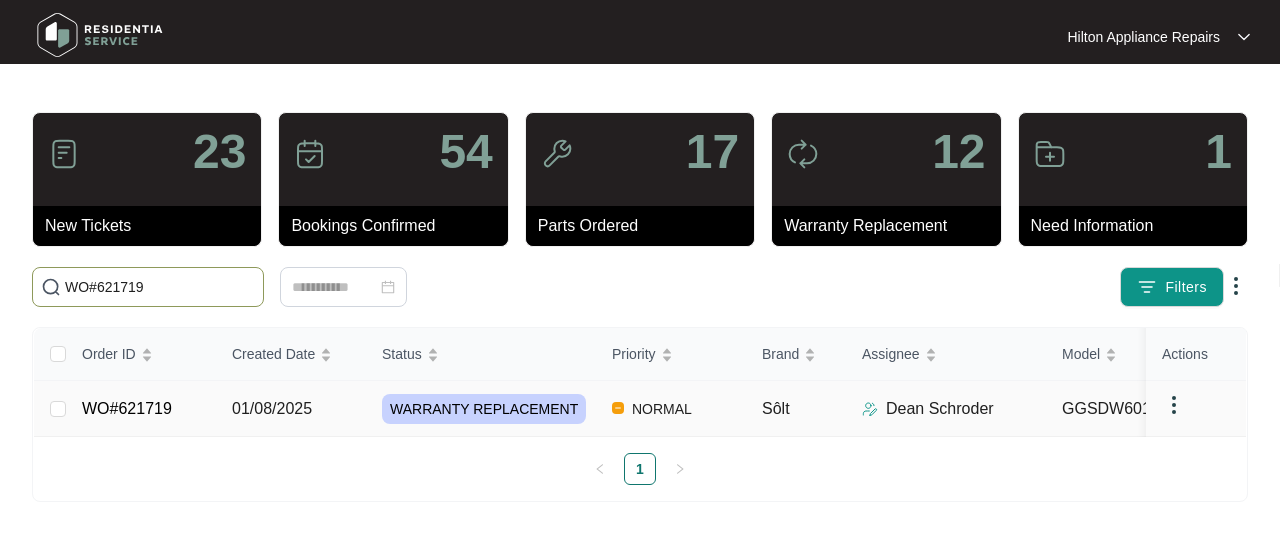 type on "WO#621719" 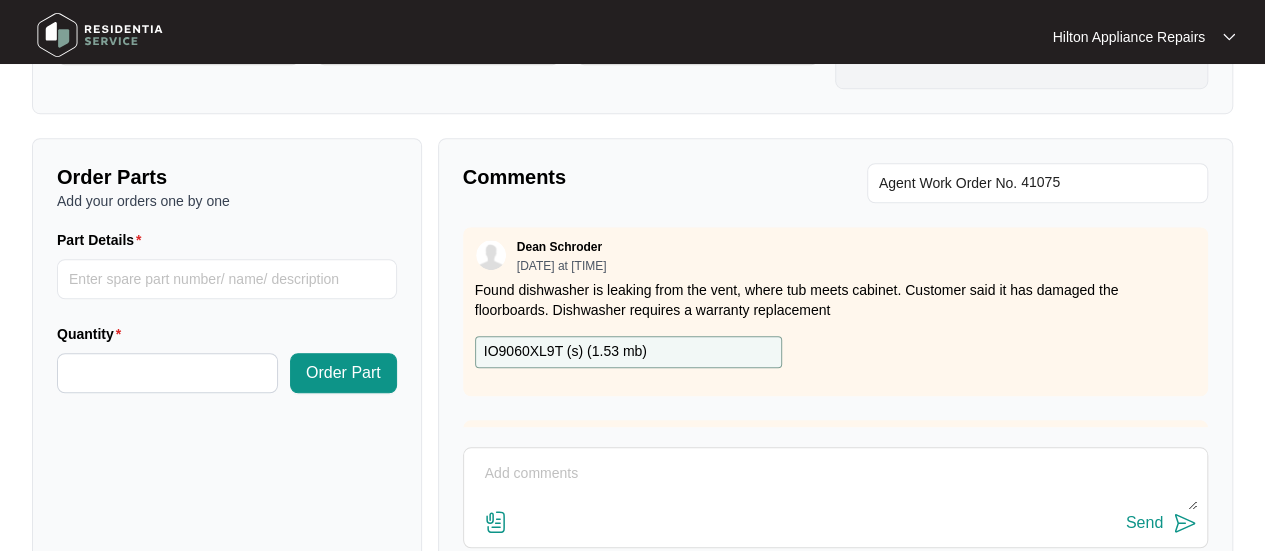 scroll, scrollTop: 700, scrollLeft: 0, axis: vertical 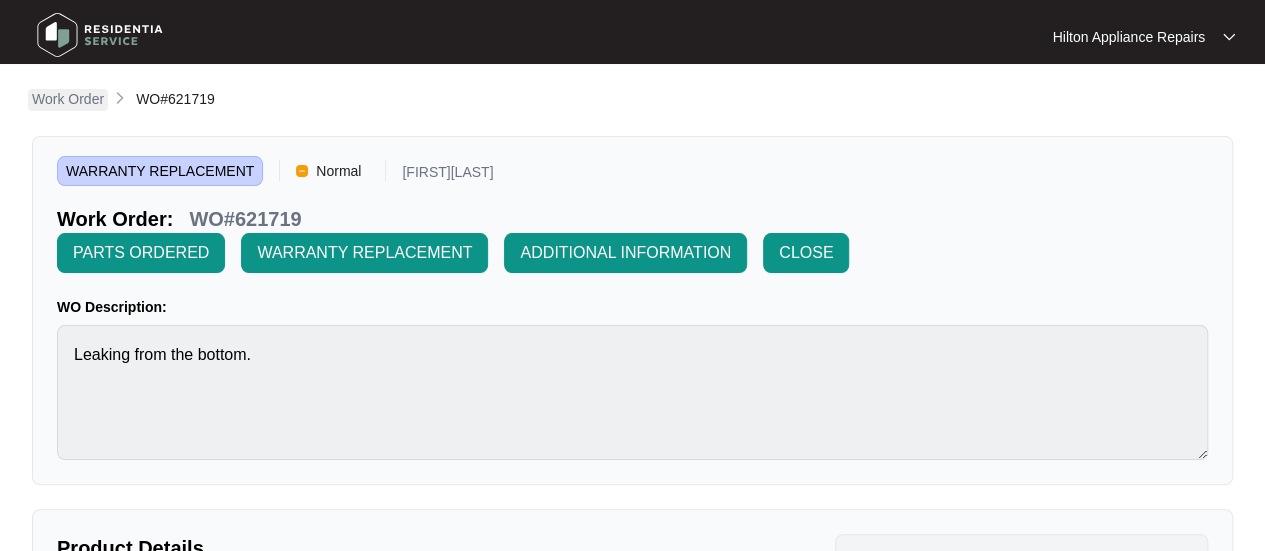 click on "Work Order" at bounding box center [68, 99] 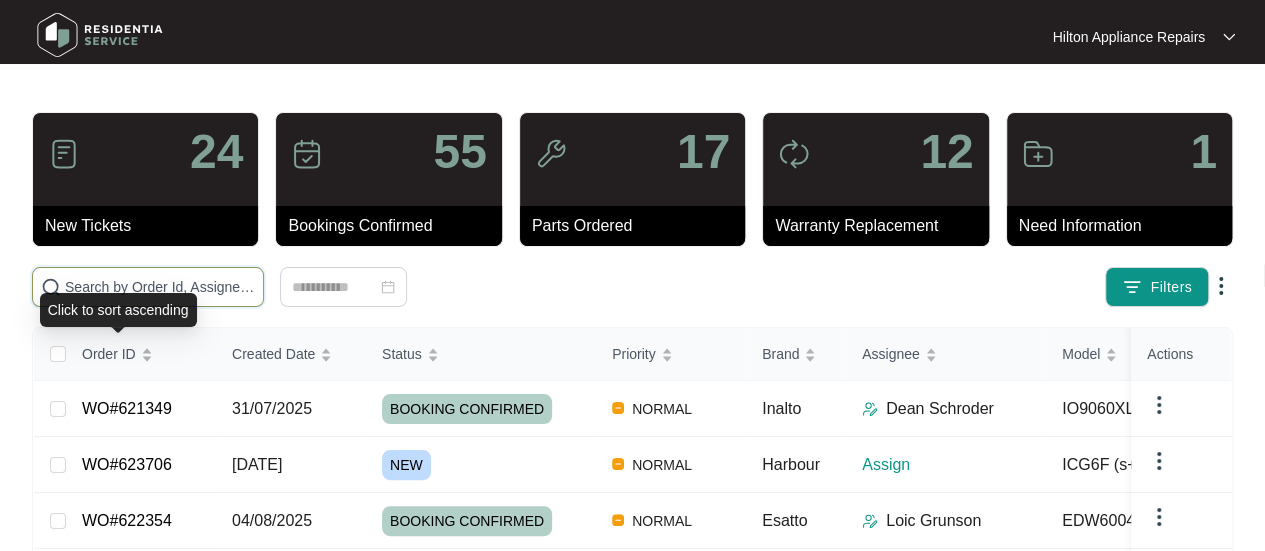 click at bounding box center (160, 287) 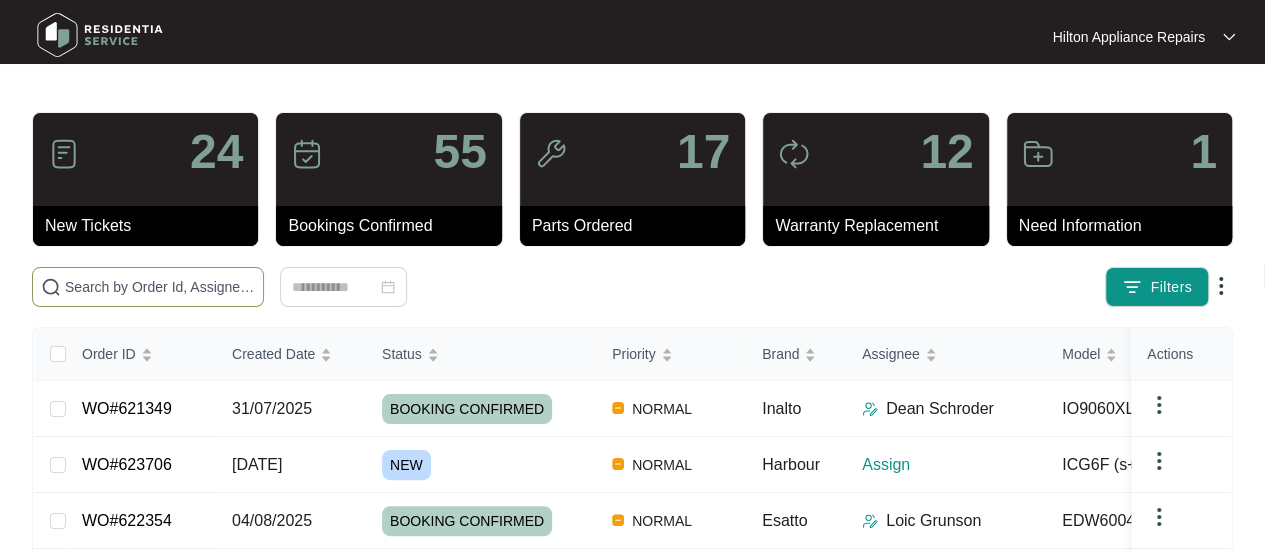paste on "WO#623466" 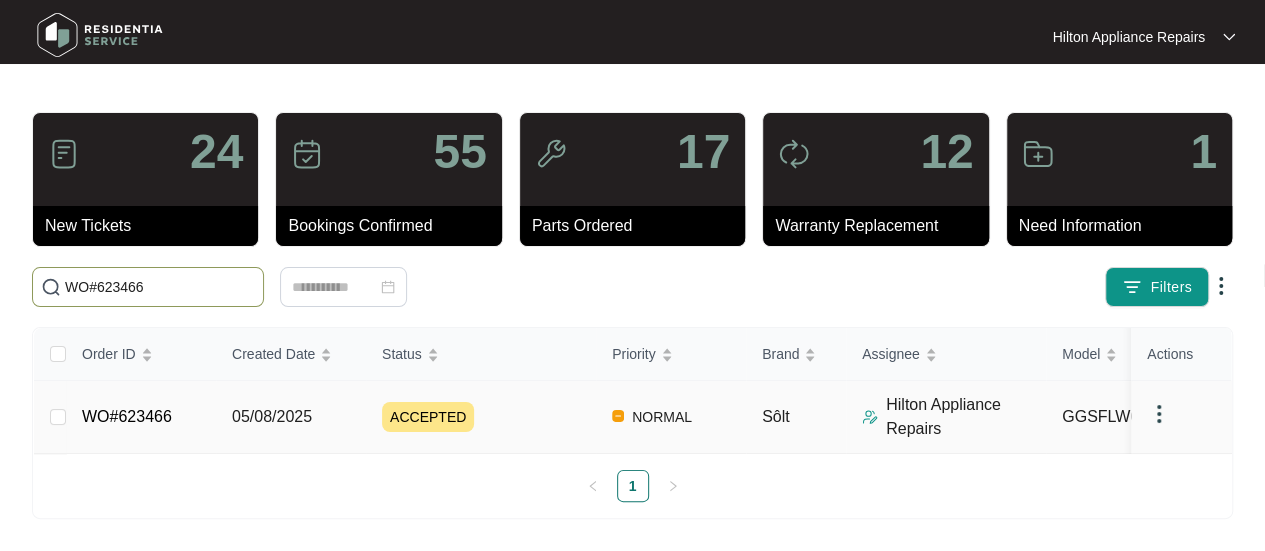 type on "WO#623466" 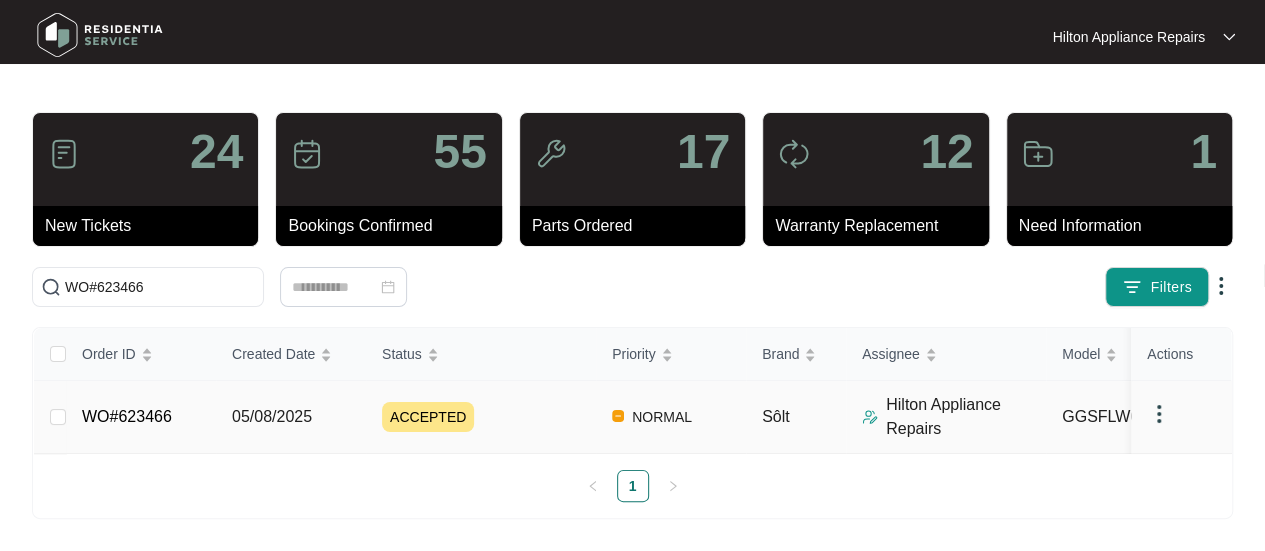click on "05/08/2025" at bounding box center [272, 416] 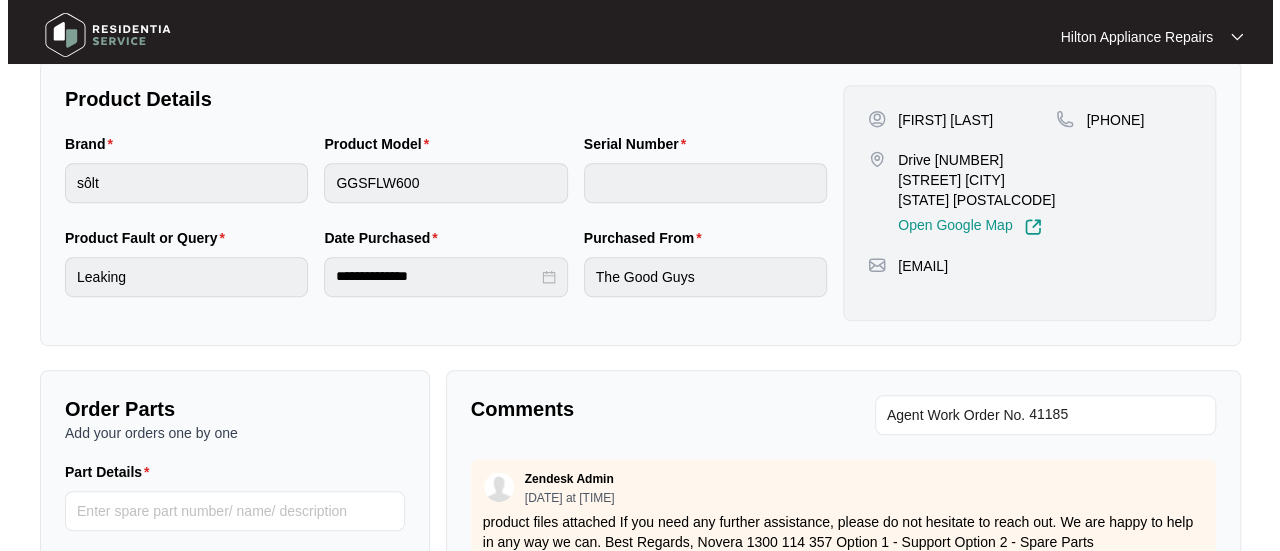 scroll, scrollTop: 0, scrollLeft: 0, axis: both 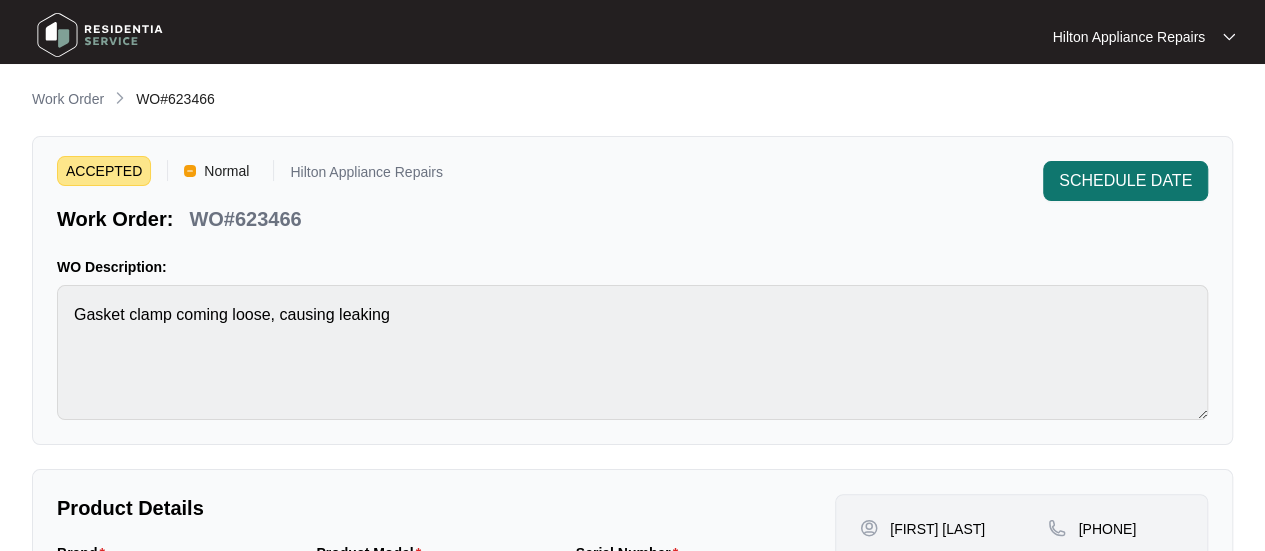 click on "SCHEDULE DATE" at bounding box center (1125, 181) 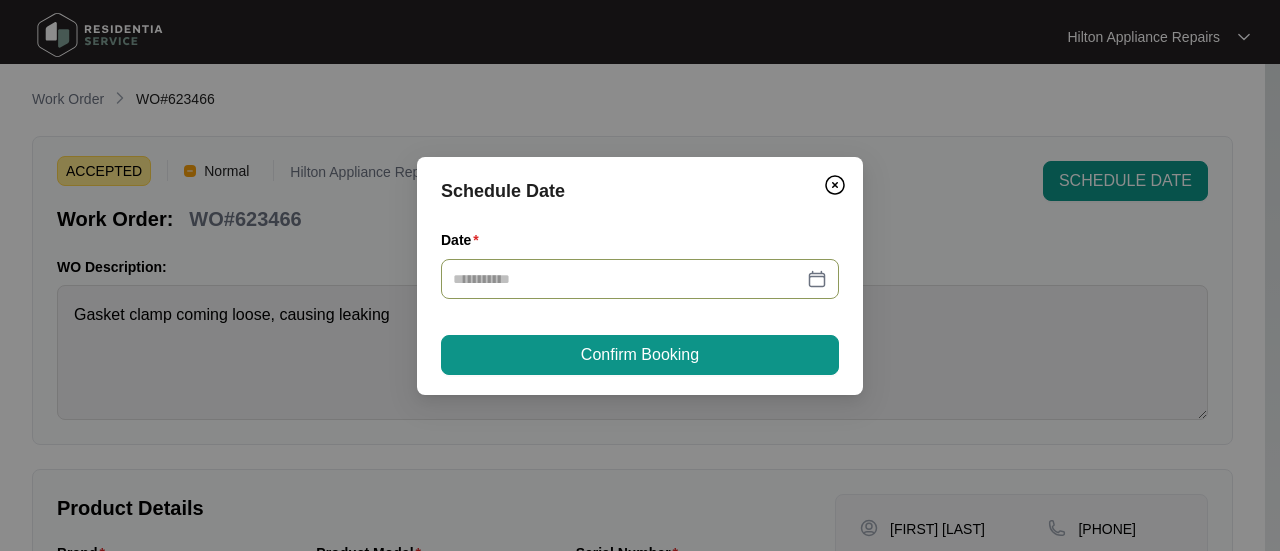 click at bounding box center (640, 279) 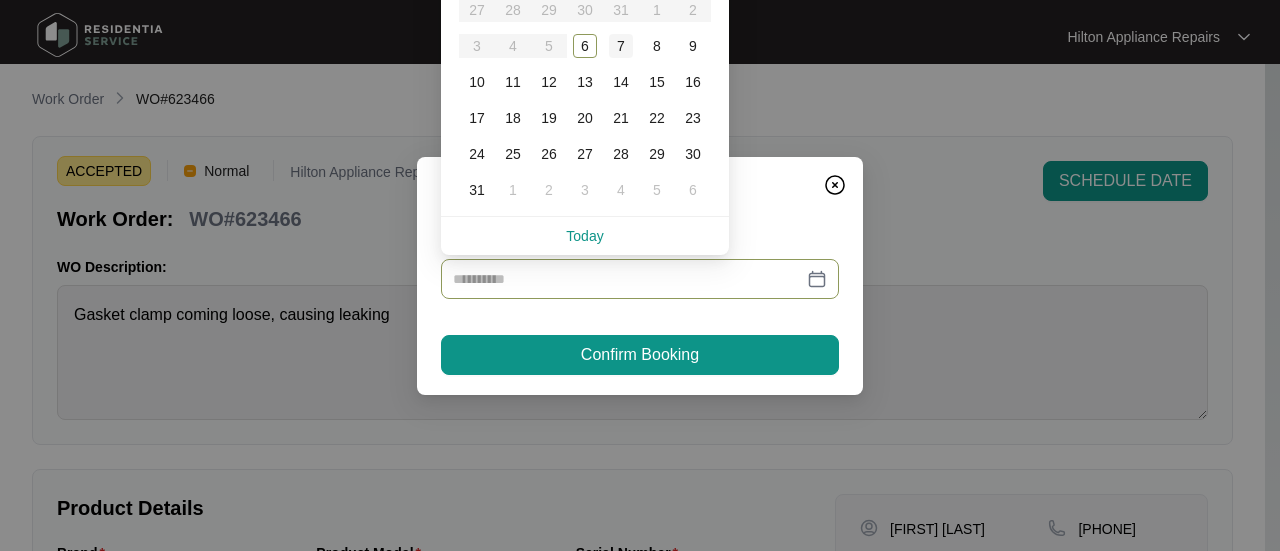 click on "7" at bounding box center (621, 46) 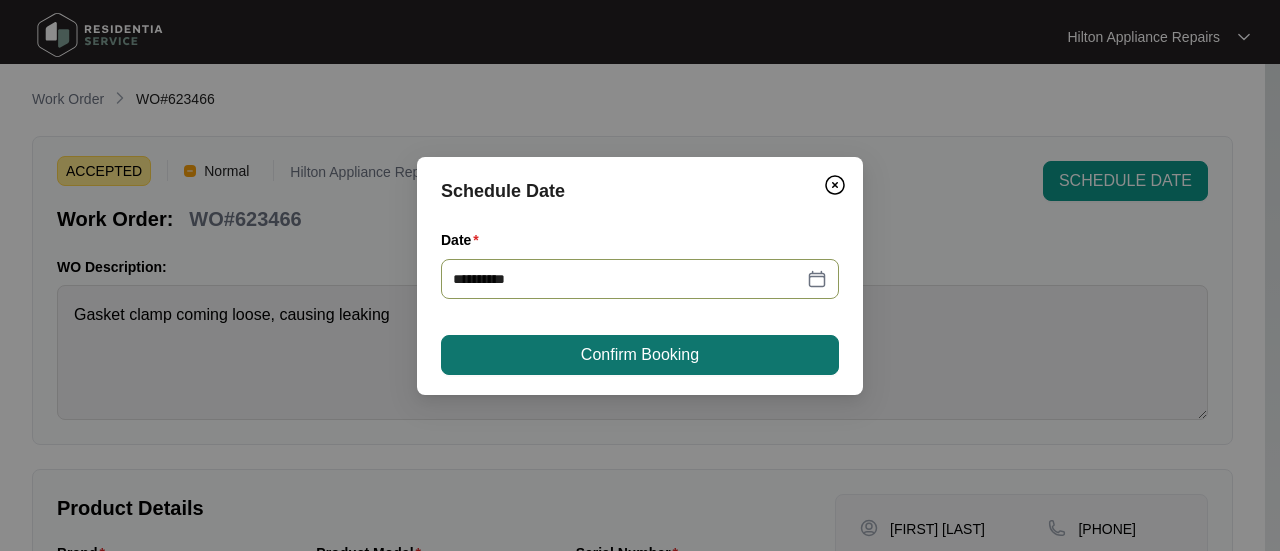 type on "**********" 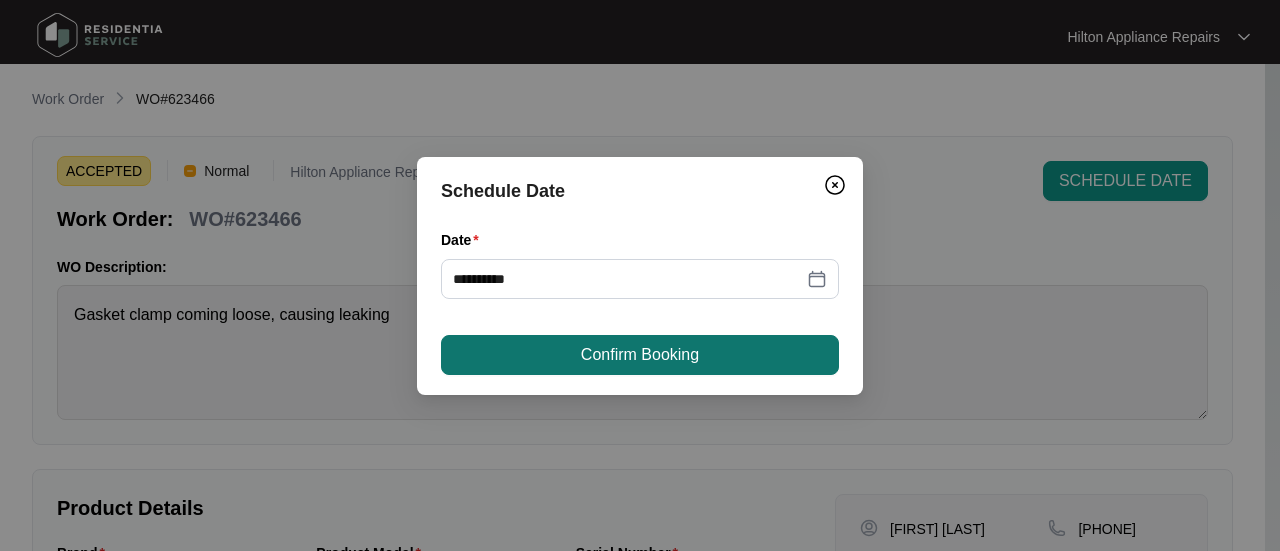 click on "Confirm Booking" at bounding box center (640, 355) 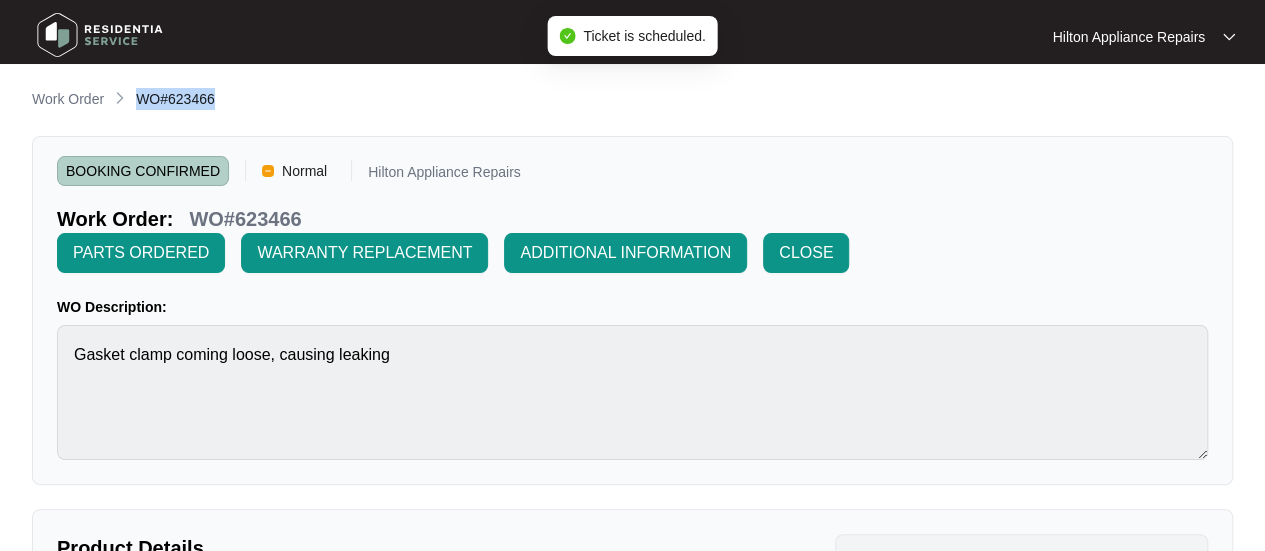 drag, startPoint x: 233, startPoint y: 95, endPoint x: 138, endPoint y: 95, distance: 95 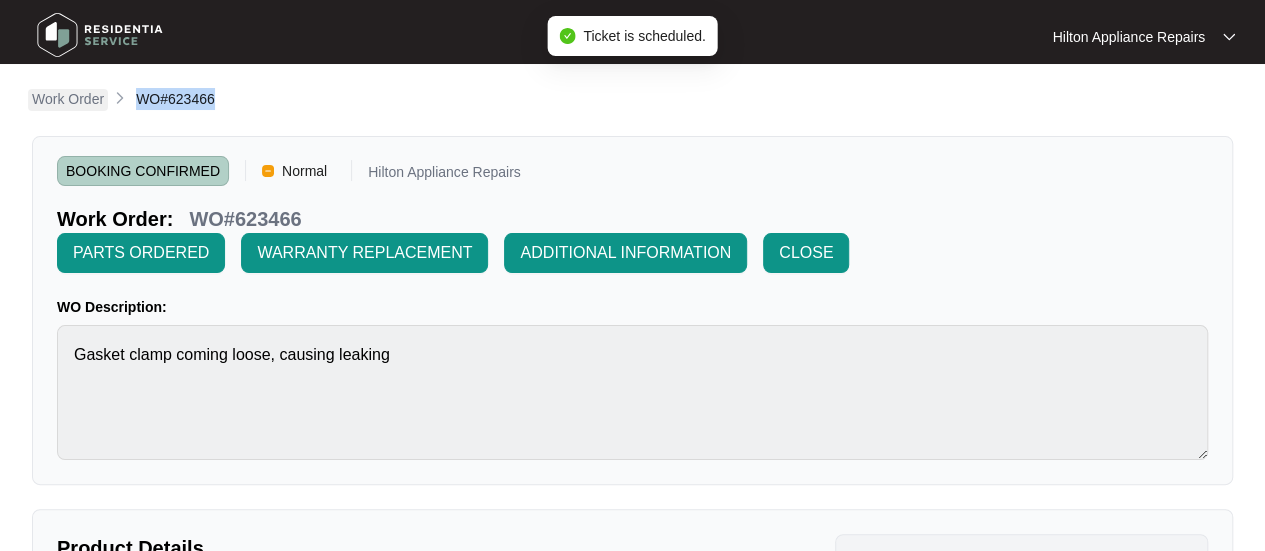 click on "Work Order" at bounding box center [68, 99] 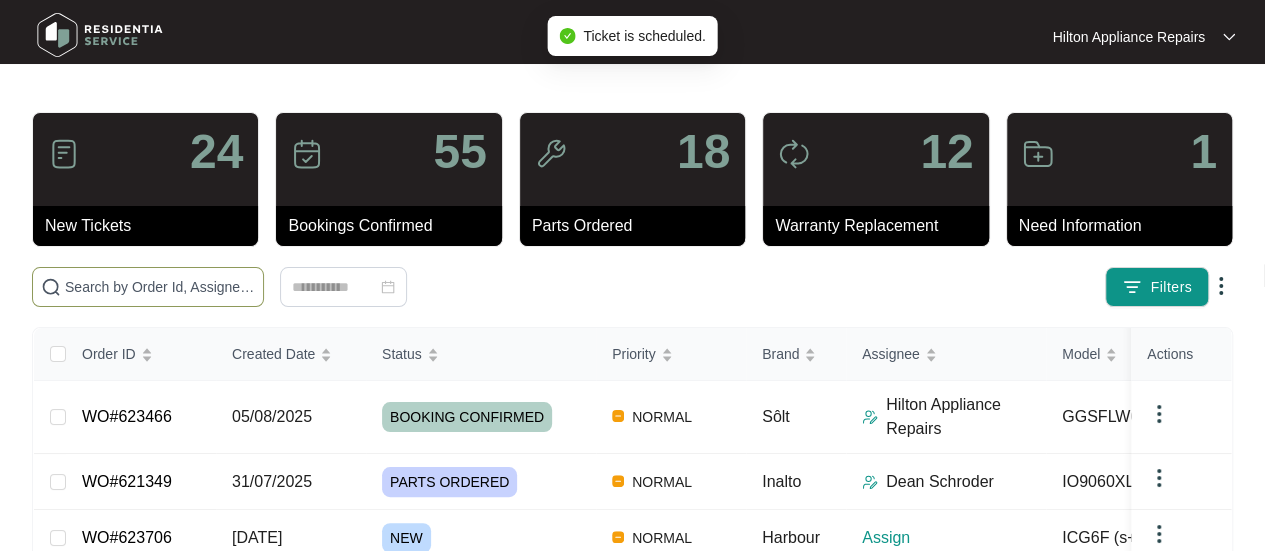 click at bounding box center (160, 287) 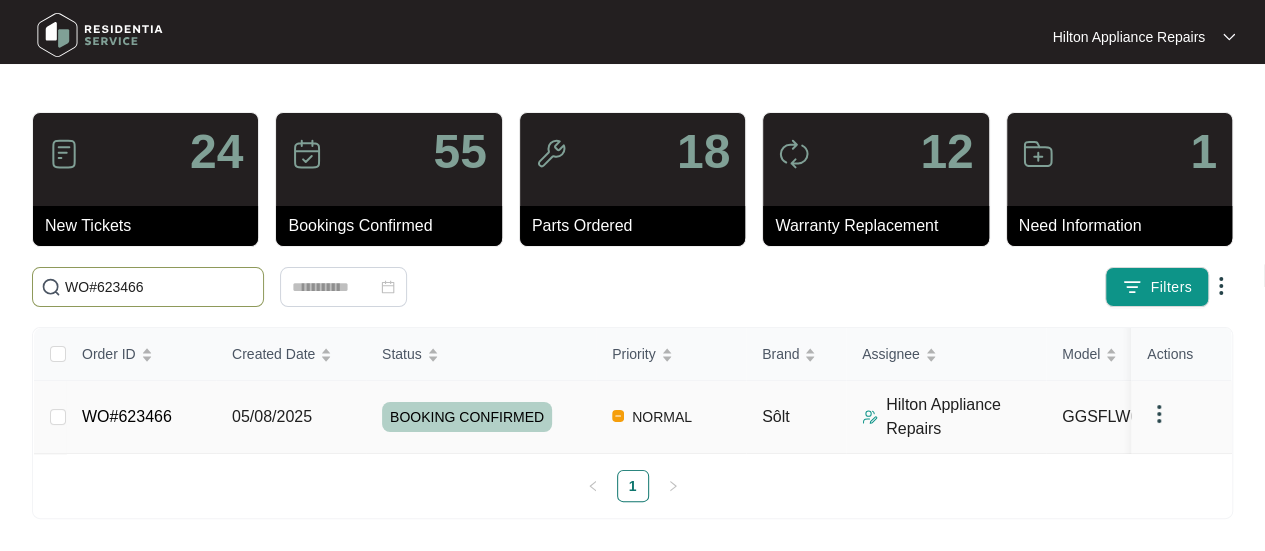 type on "WO#623466" 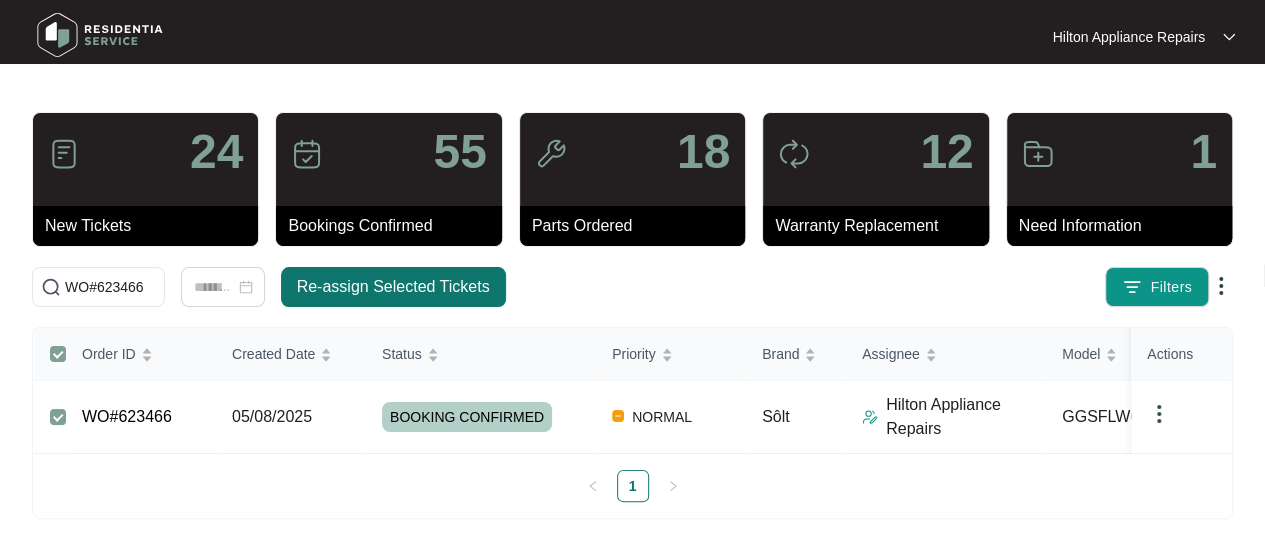 click on "Re-assign Selected Tickets" at bounding box center (393, 287) 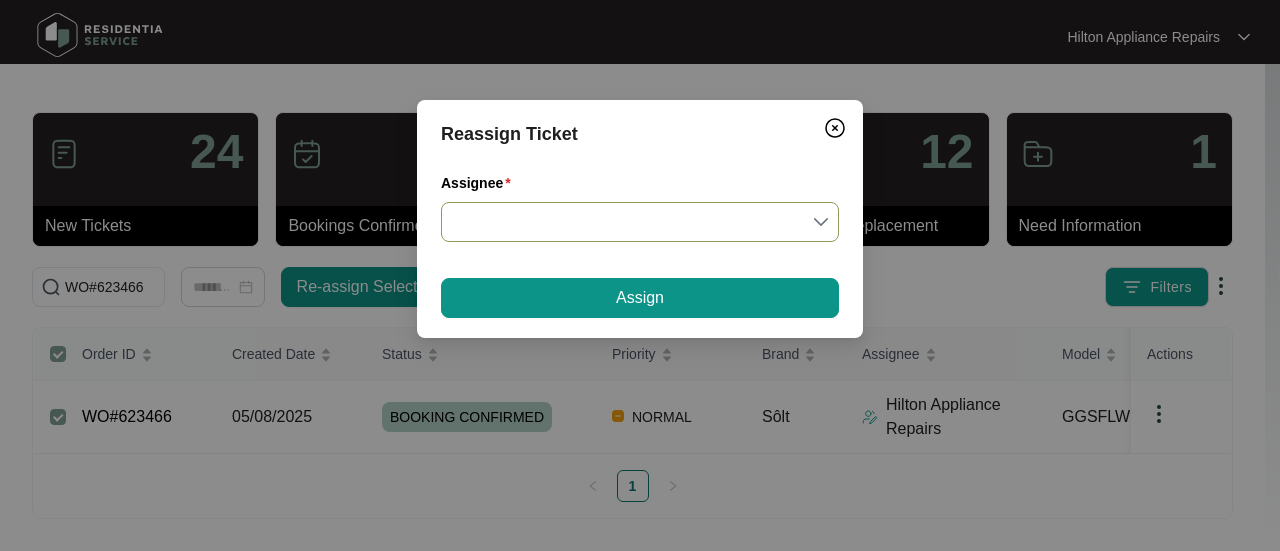 click on "Assignee" at bounding box center (640, 222) 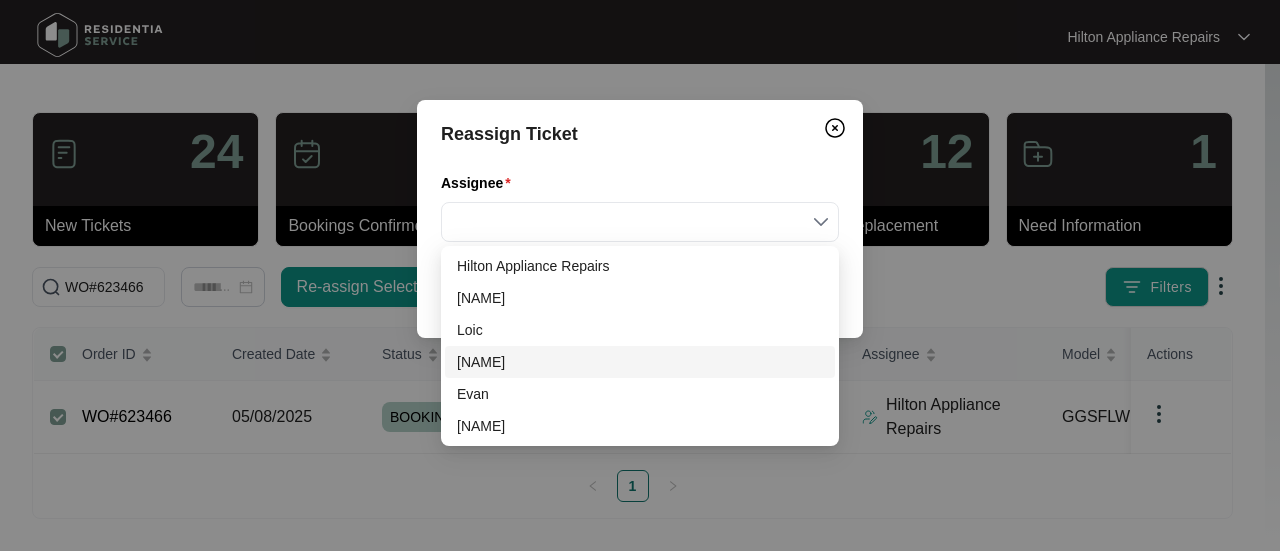 click on "[NAME]" at bounding box center [640, 362] 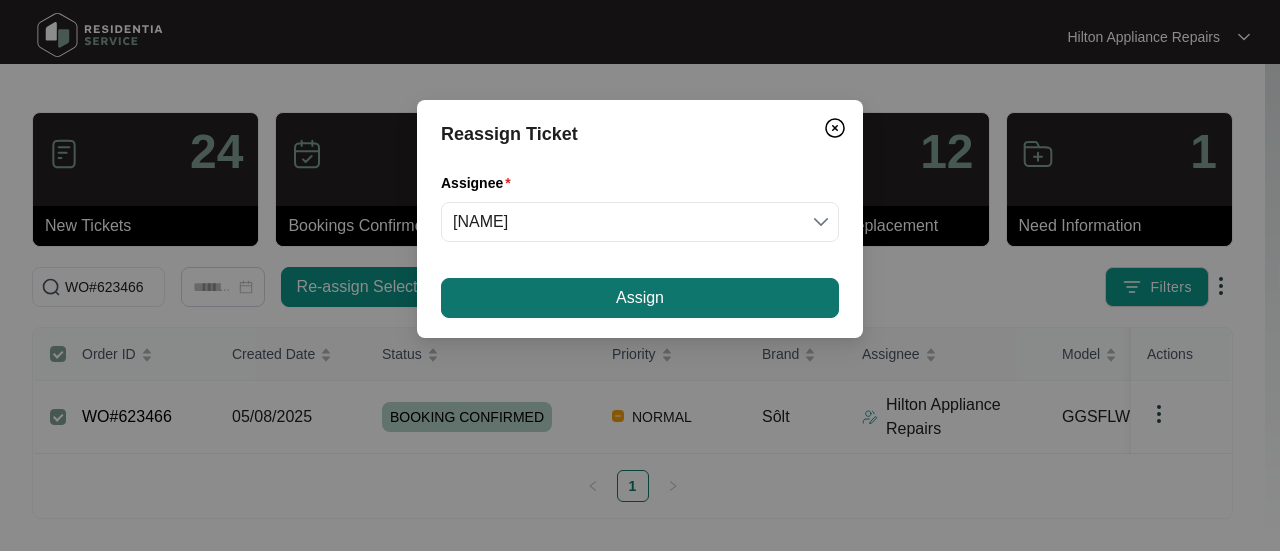 click on "Assign" at bounding box center [640, 298] 